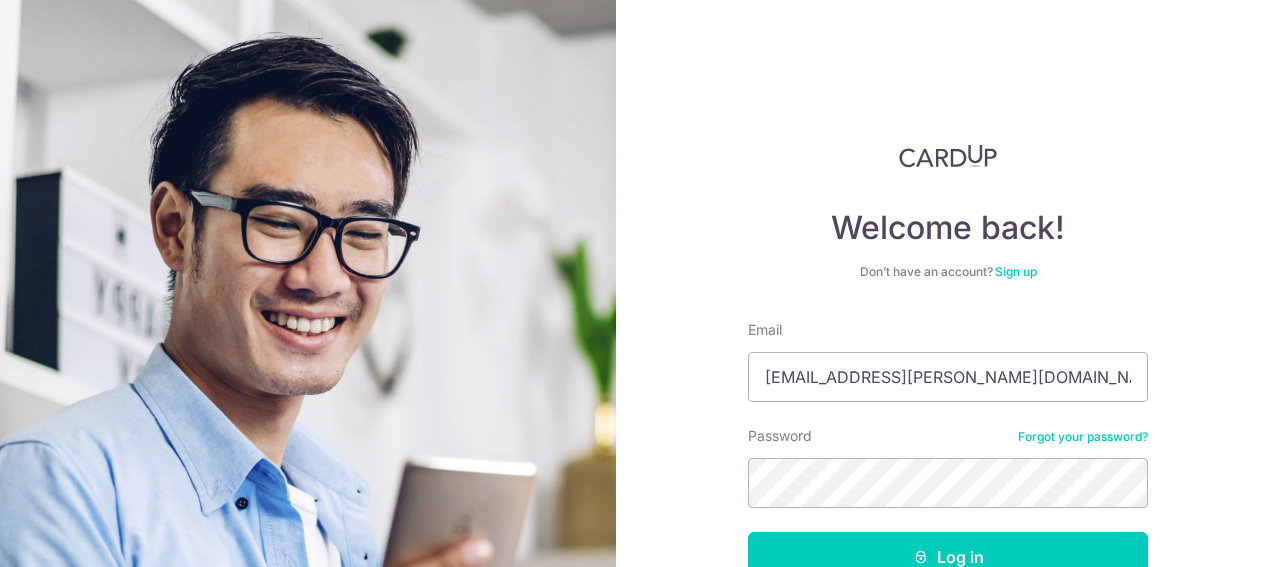 scroll, scrollTop: 0, scrollLeft: 0, axis: both 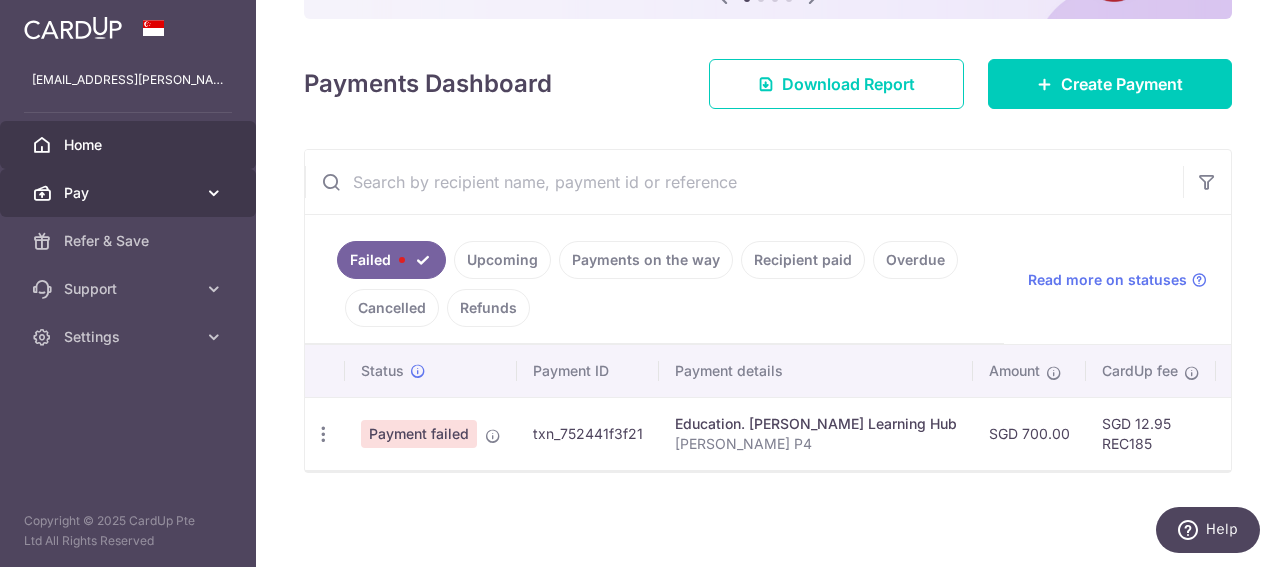 click on "Pay" at bounding box center [130, 193] 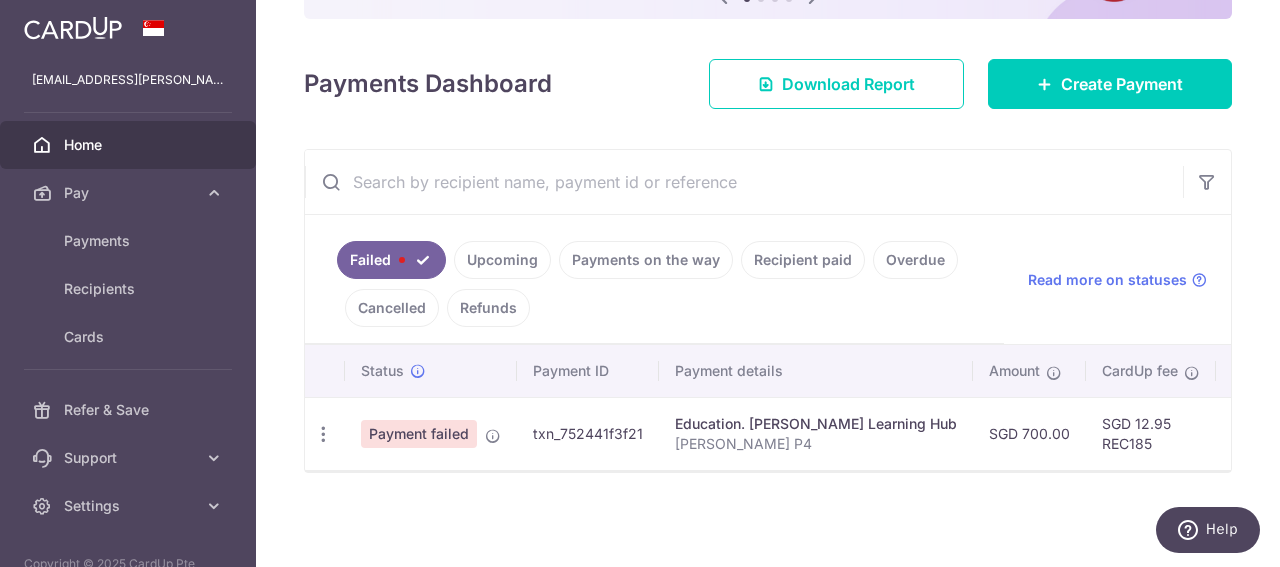 click on "Upcoming" at bounding box center (502, 260) 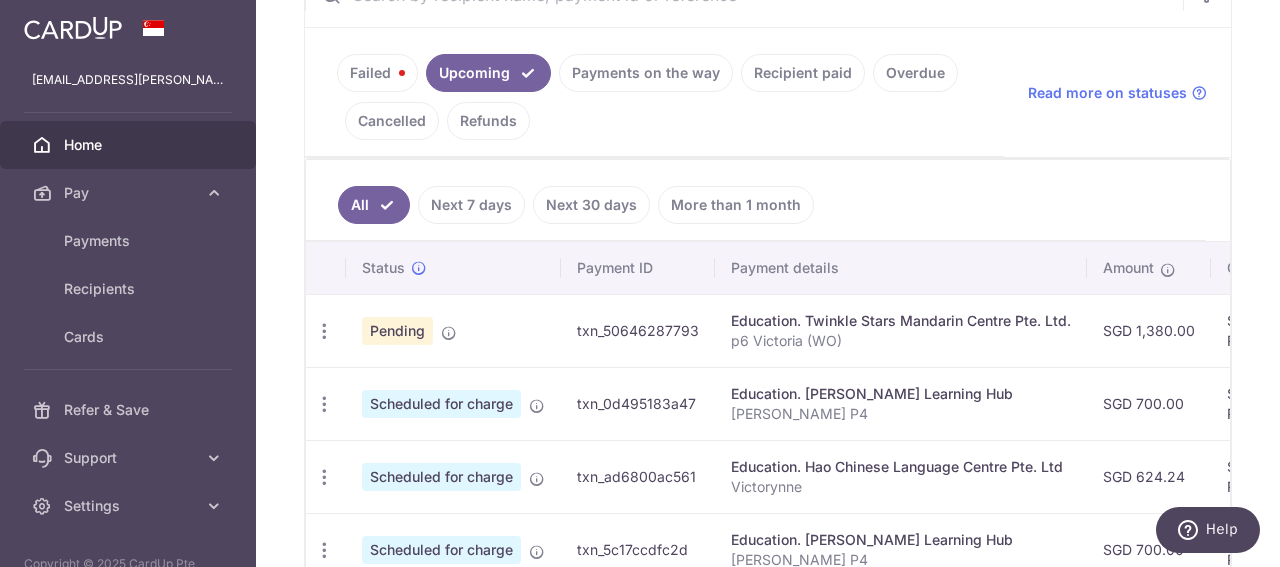 scroll, scrollTop: 425, scrollLeft: 0, axis: vertical 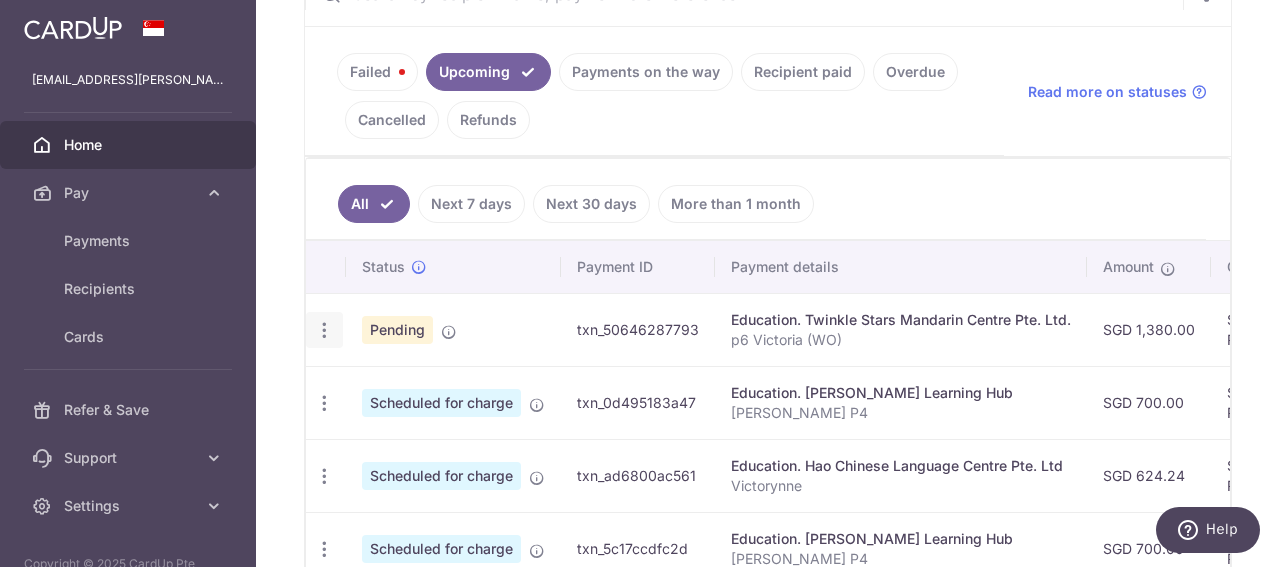 click at bounding box center [324, 330] 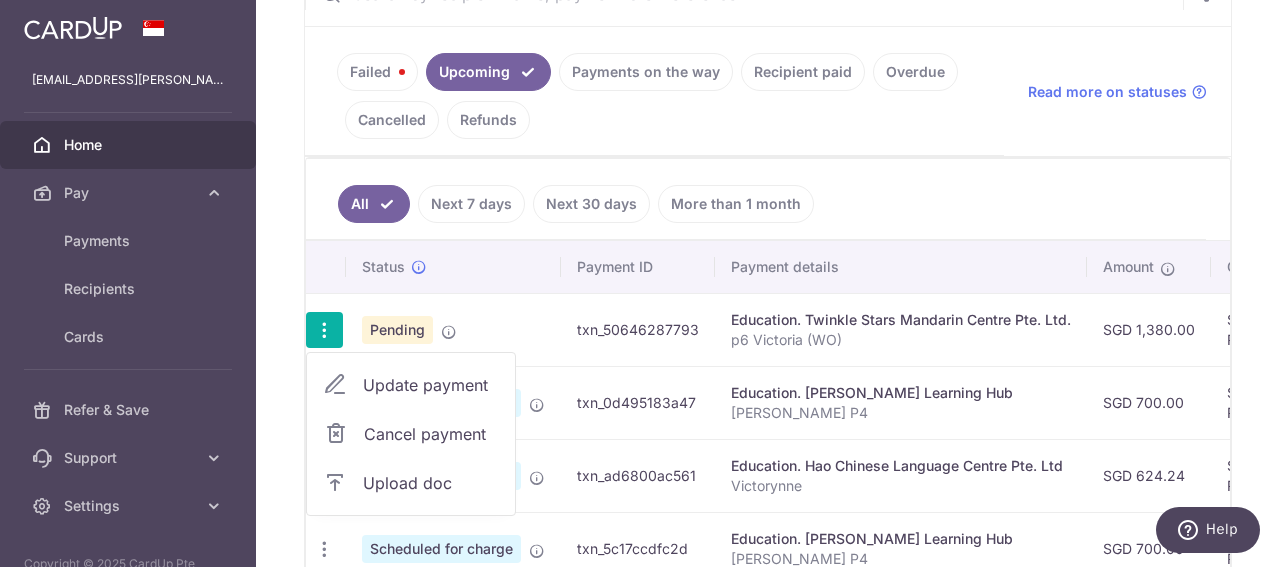 click on "Update payment" at bounding box center [431, 385] 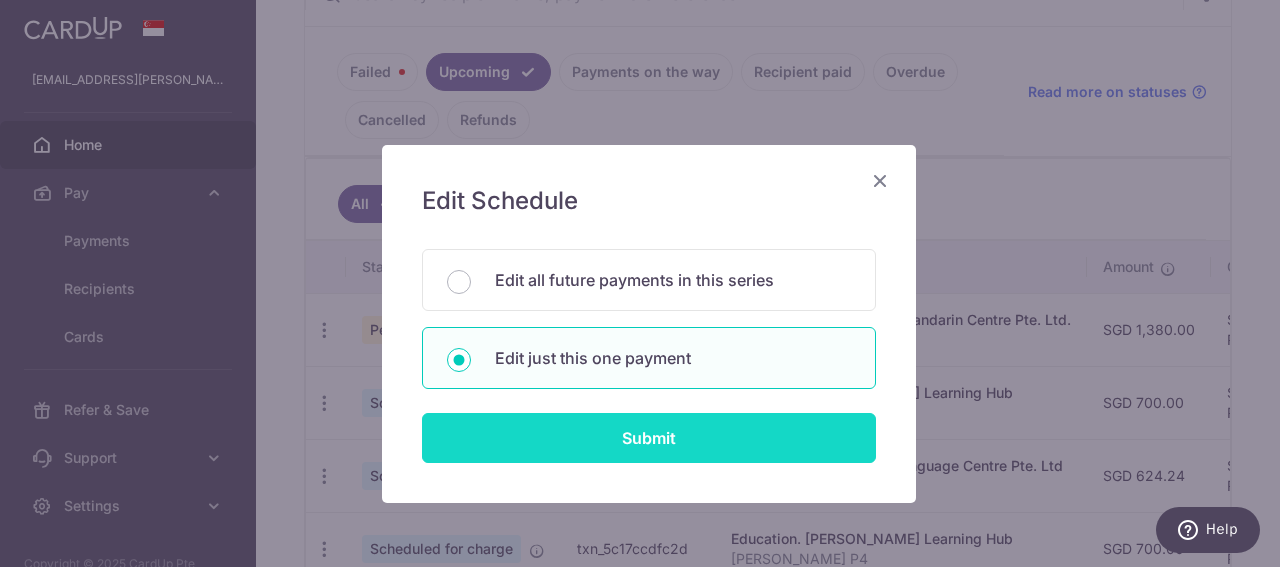click on "Submit" at bounding box center (649, 438) 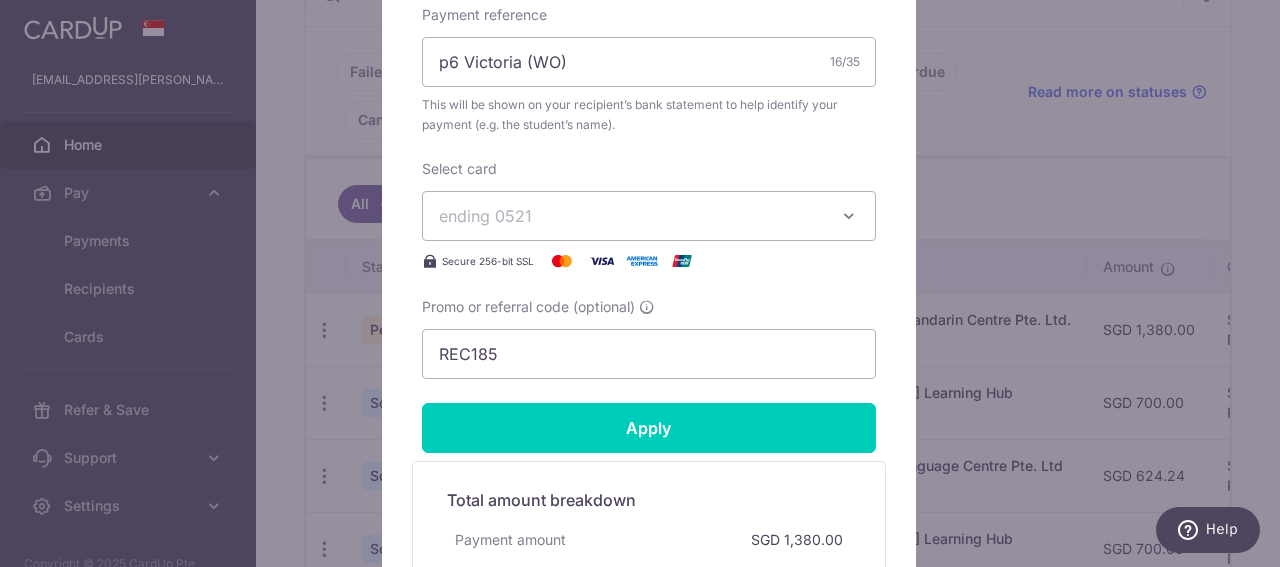 scroll, scrollTop: 1049, scrollLeft: 0, axis: vertical 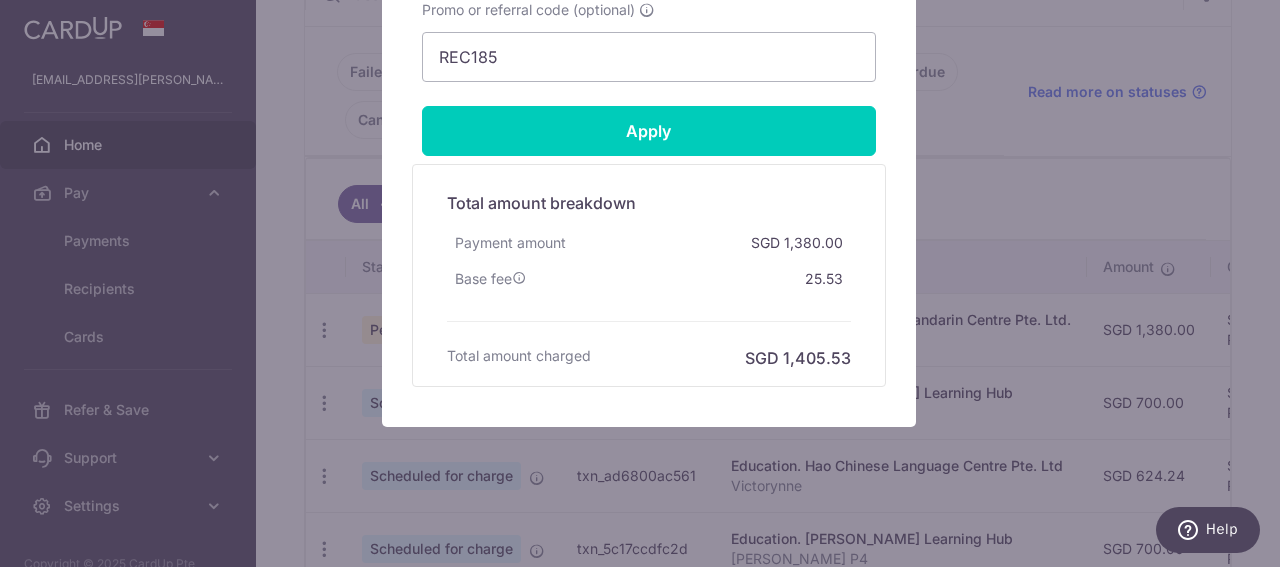 click on "Edit payment
By clicking apply,  you will make changes to all   payments to  Twinkle Stars Mandarin Centre Pte. Ltd.  scheduled from
.
By clicking below, you confirm you are editing this payment to  Twinkle Stars Mandarin Centre Pte. Ltd.  on
31/07/2025 .
SGD" at bounding box center [640, 283] 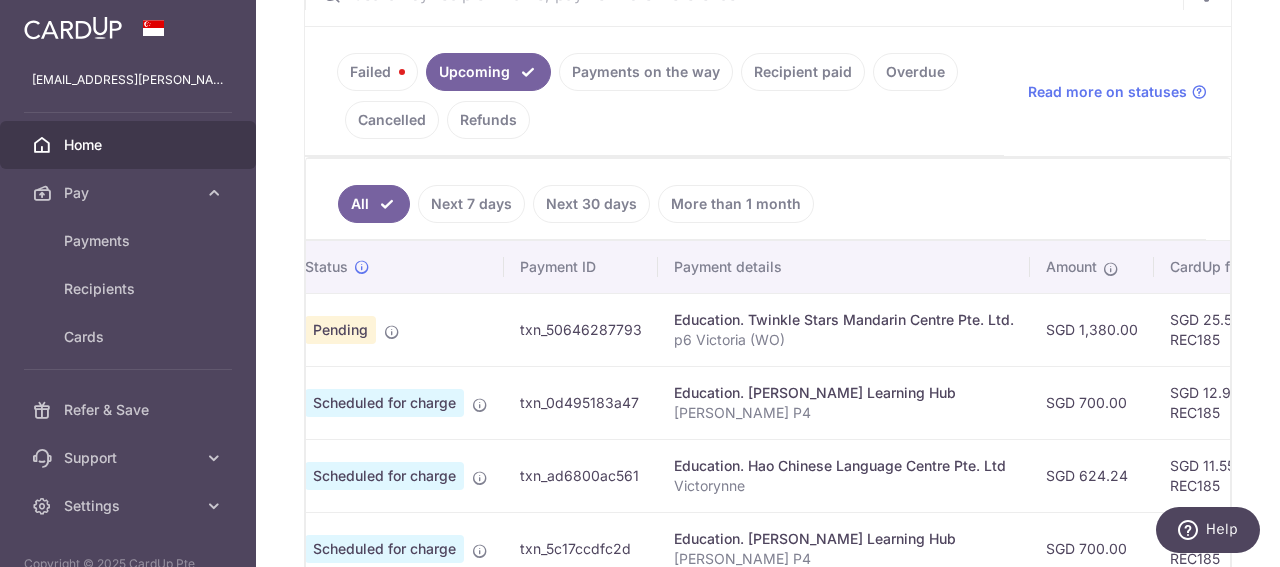 scroll, scrollTop: 0, scrollLeft: 0, axis: both 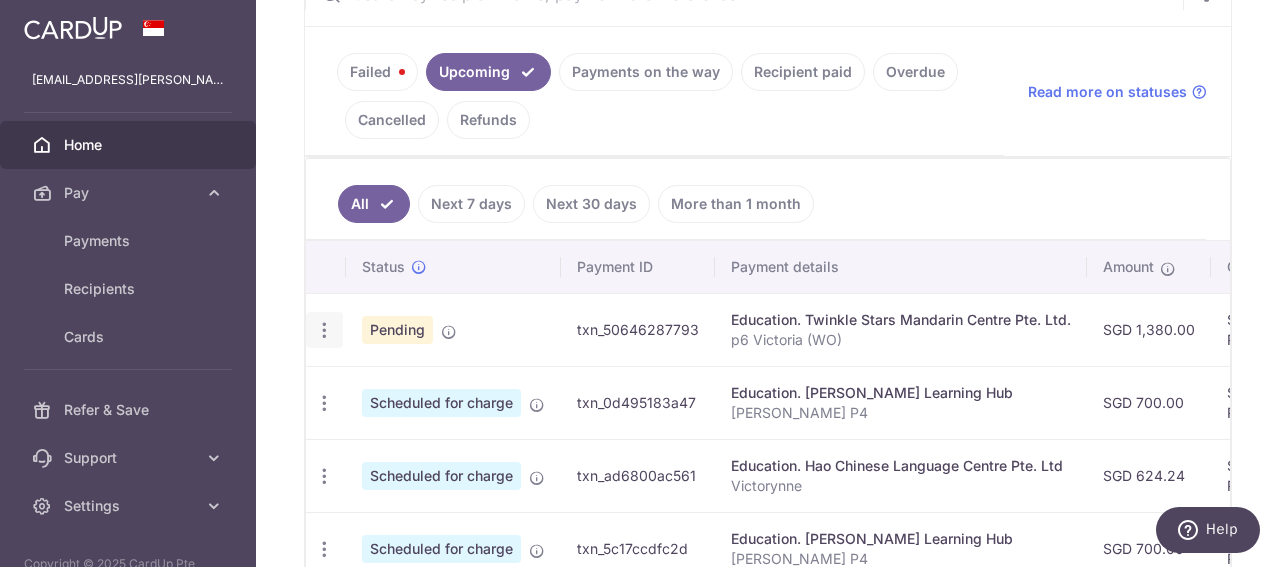 click at bounding box center (324, 330) 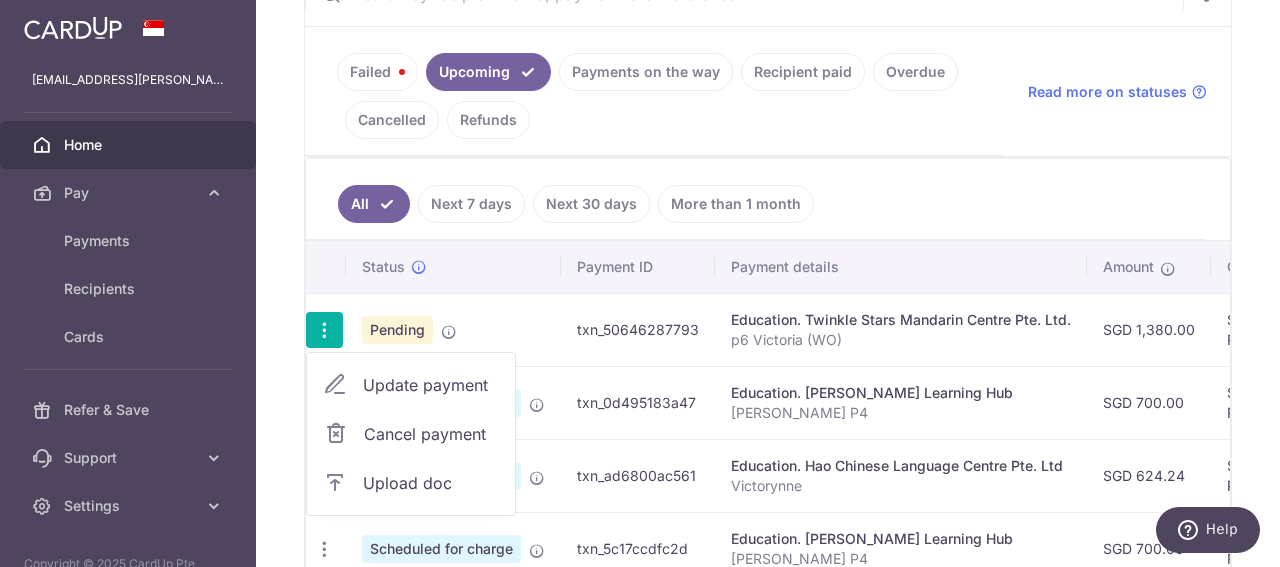 click on "Update payment" at bounding box center (431, 385) 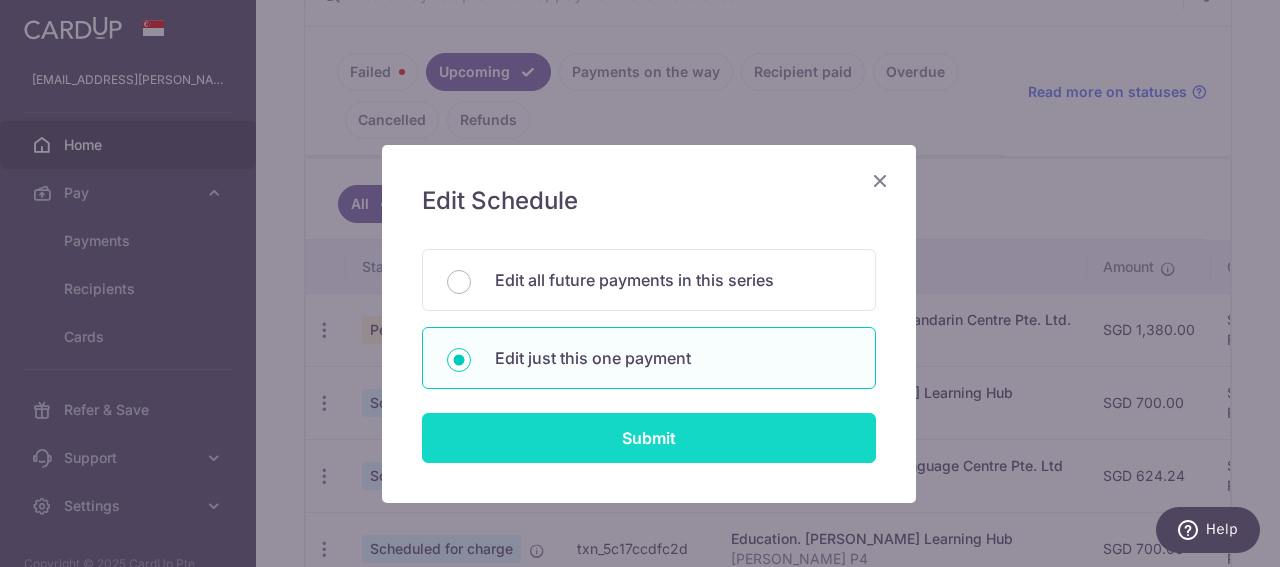 click on "Submit" at bounding box center [649, 438] 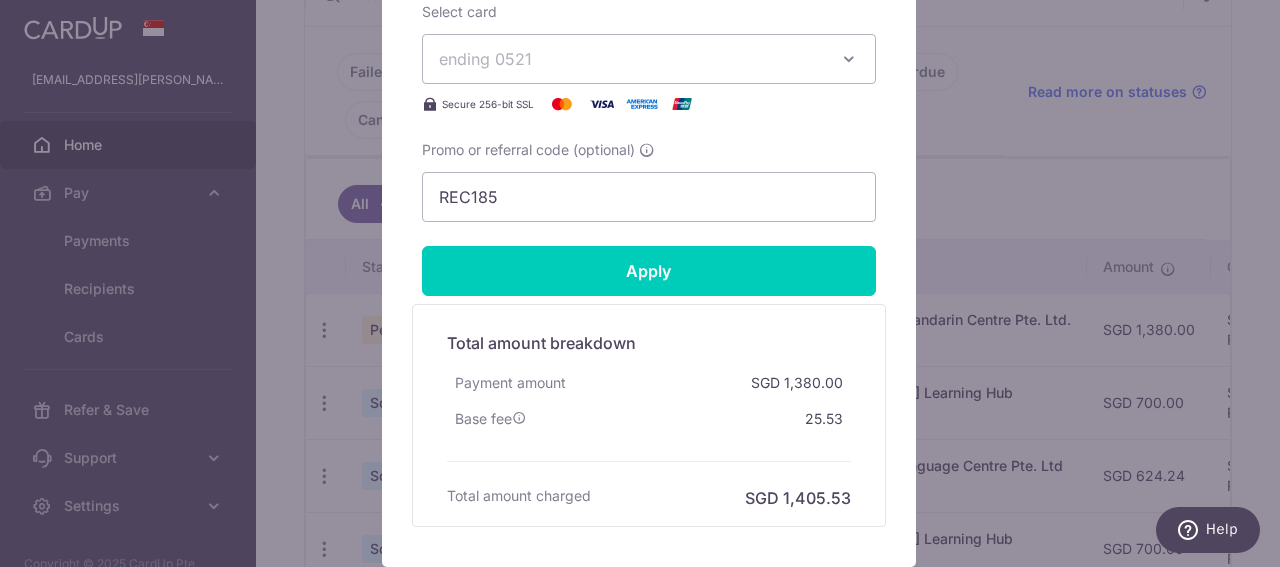 scroll, scrollTop: 911, scrollLeft: 0, axis: vertical 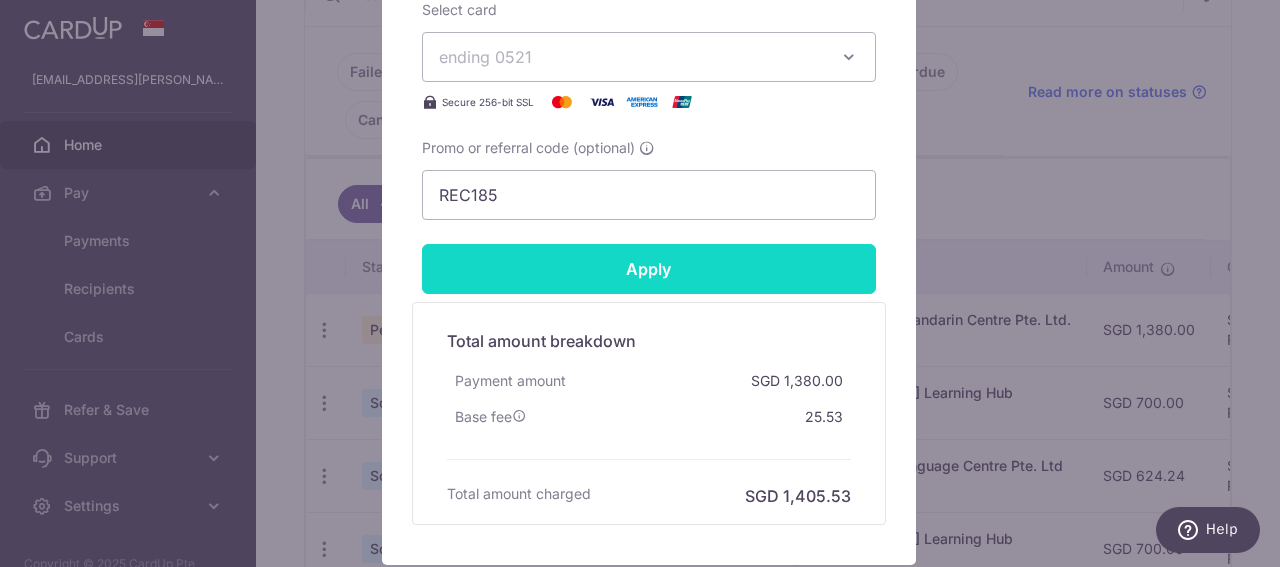 click on "Apply" at bounding box center [649, 269] 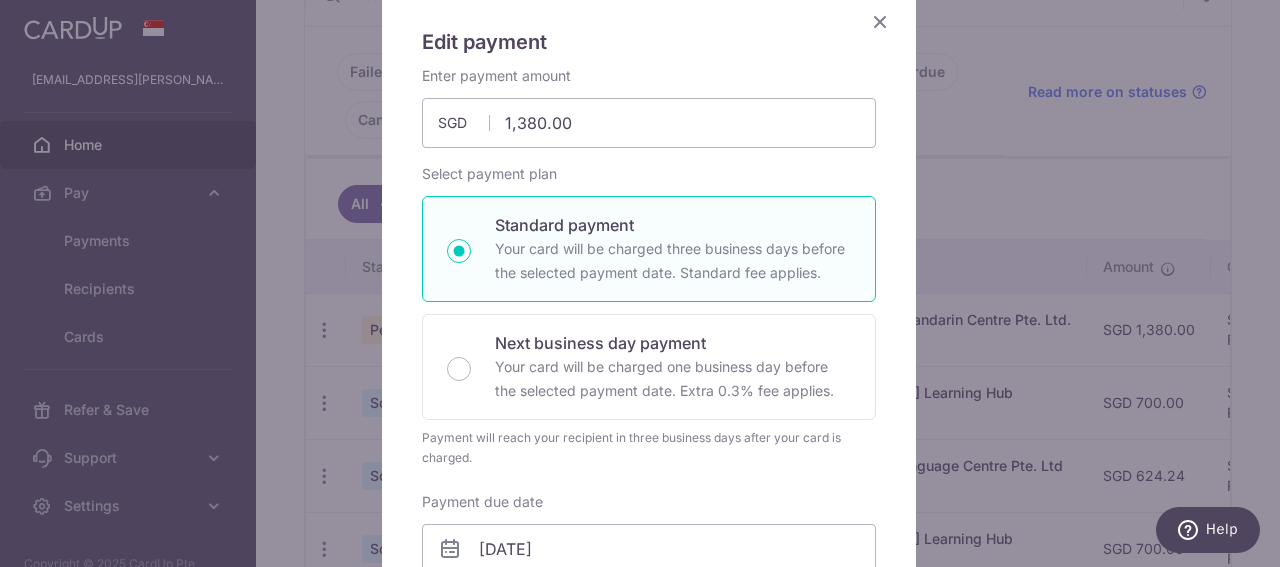scroll, scrollTop: 159, scrollLeft: 0, axis: vertical 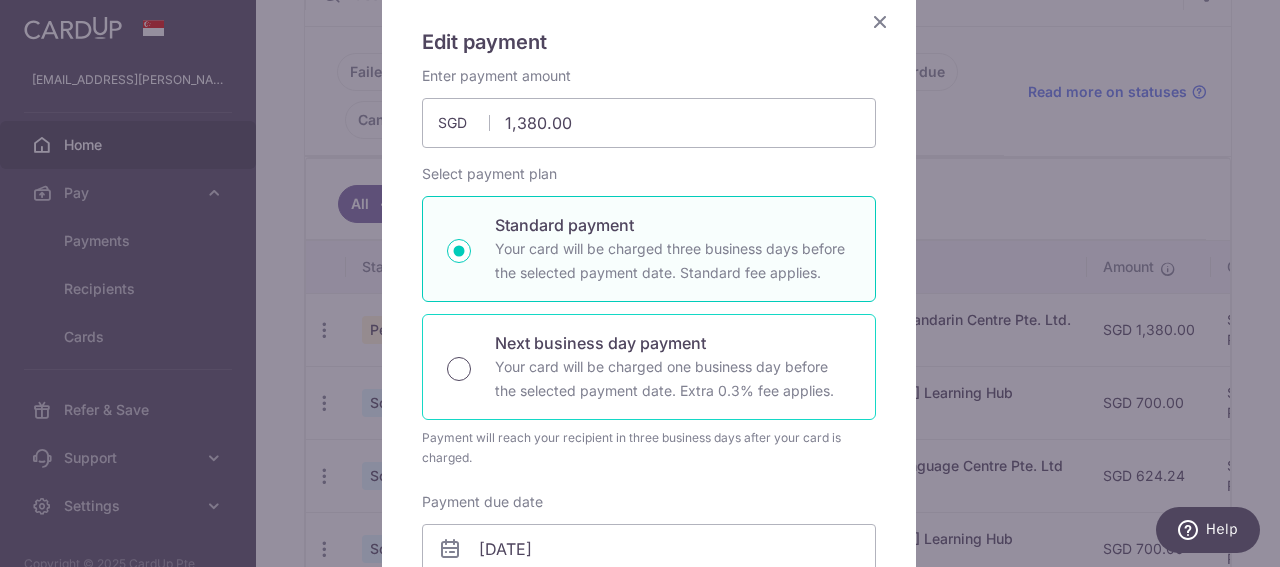 click on "Next business day payment
Your card will be charged one business day before the selected payment date. Extra 0.3% fee applies." at bounding box center [459, 369] 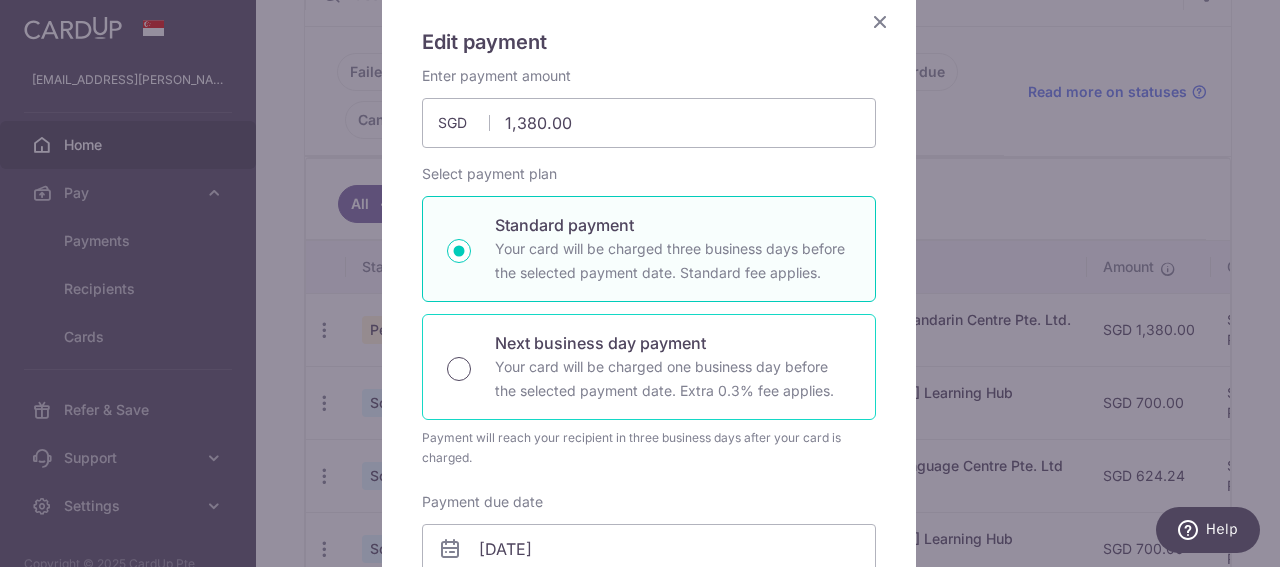 radio on "true" 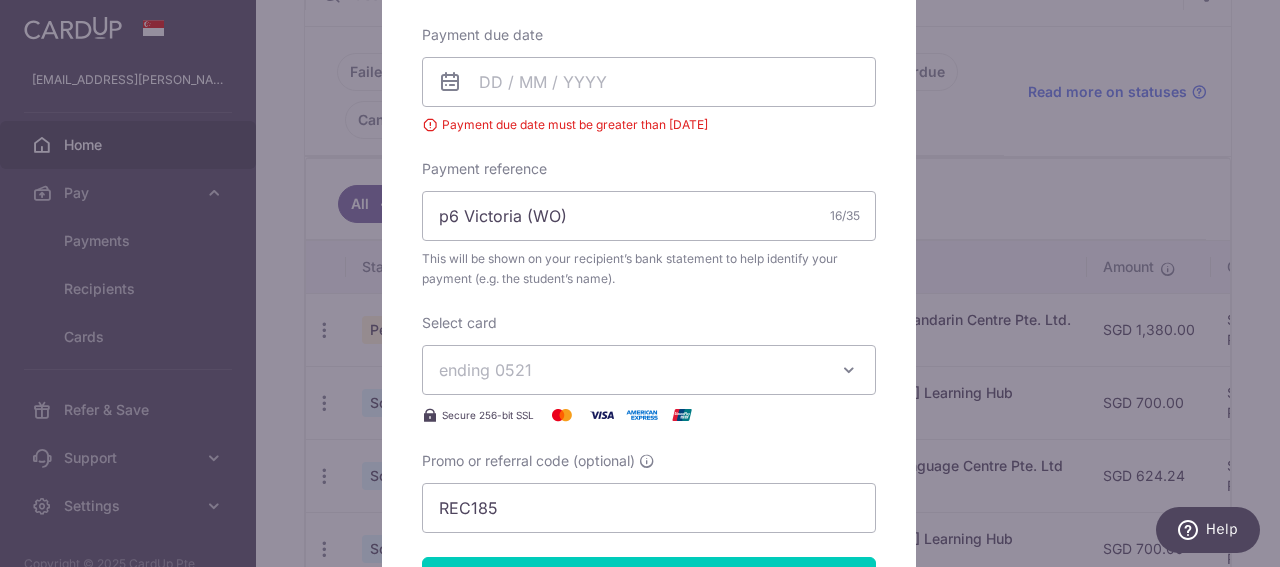 scroll, scrollTop: 649, scrollLeft: 0, axis: vertical 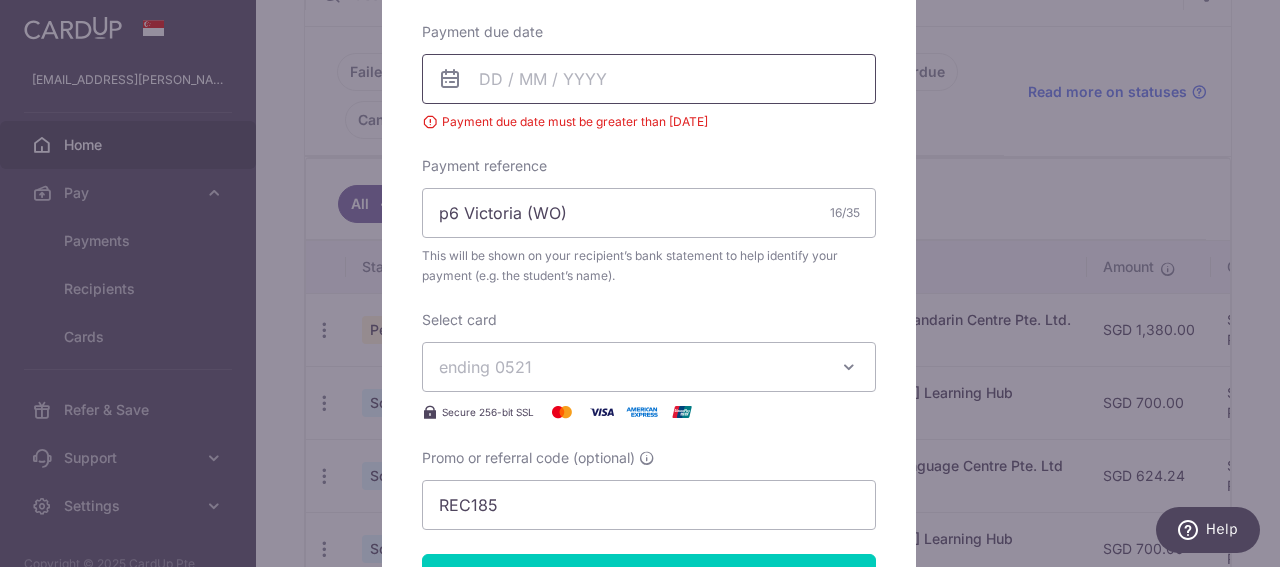 click on "Payment due date" at bounding box center [649, 79] 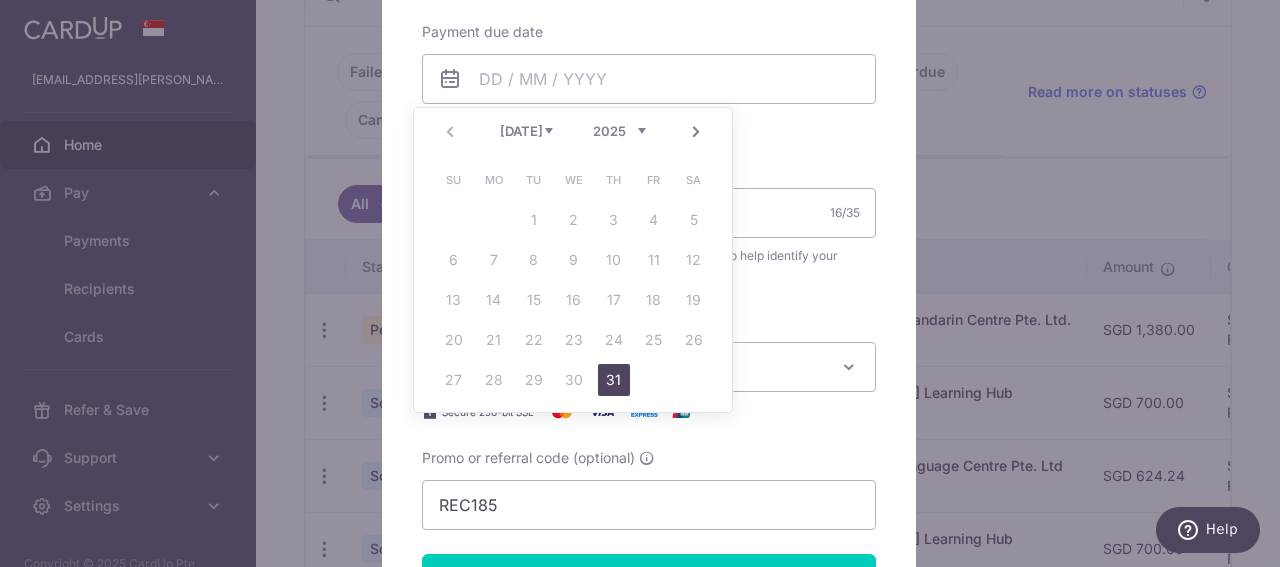 click on "31" at bounding box center [614, 380] 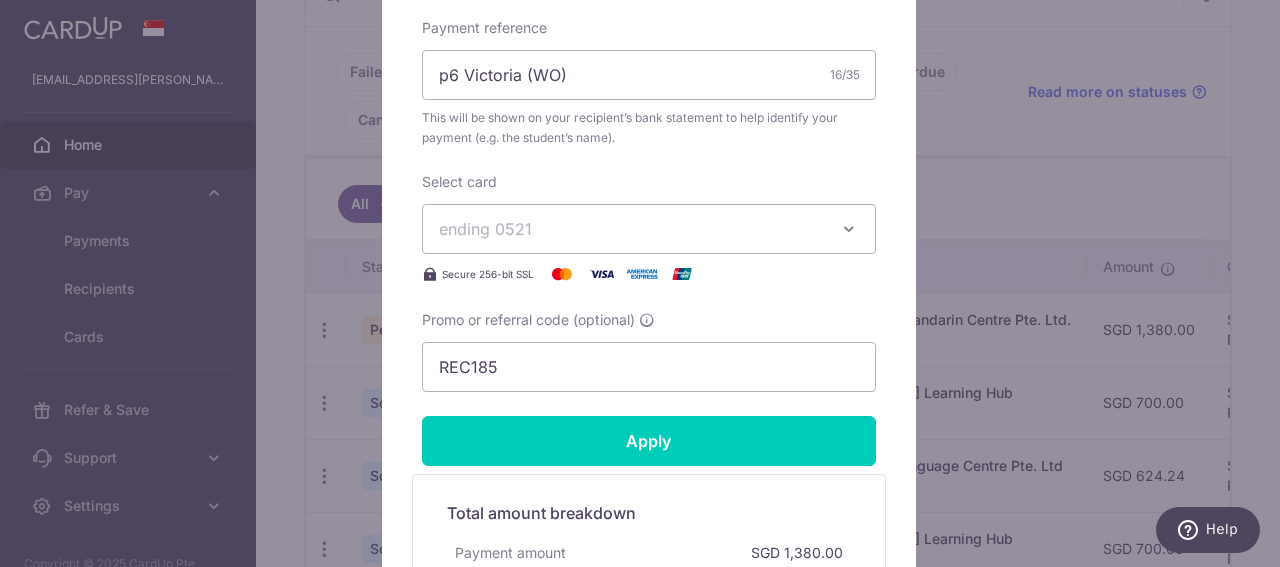 scroll, scrollTop: 917, scrollLeft: 0, axis: vertical 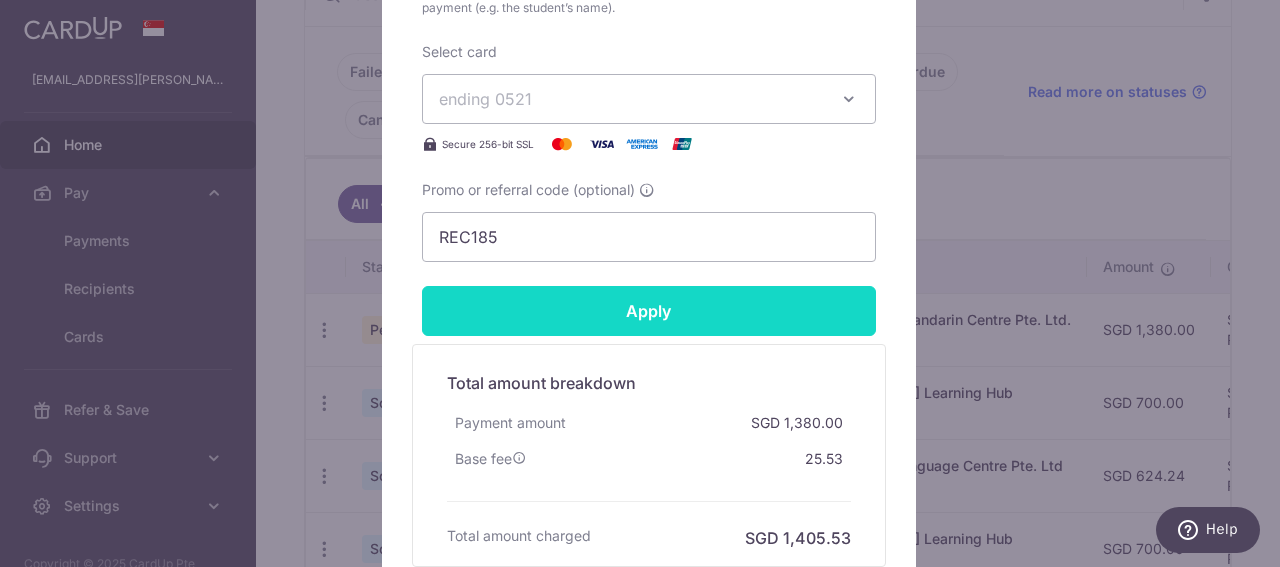 click on "Apply" at bounding box center [649, 311] 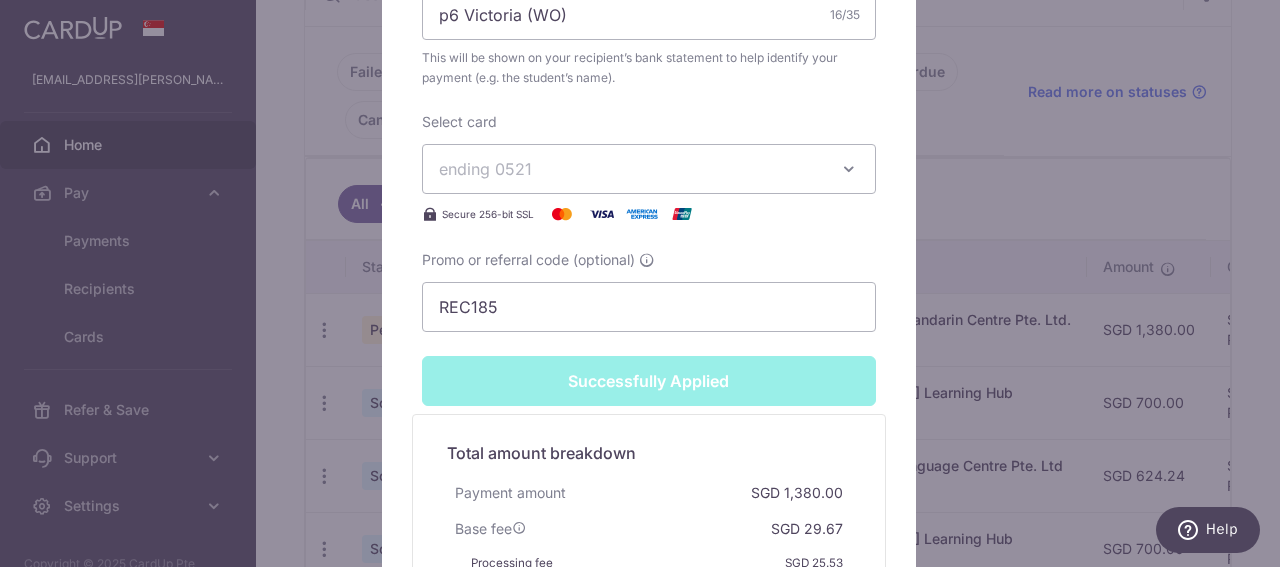 type on "Successfully Applied" 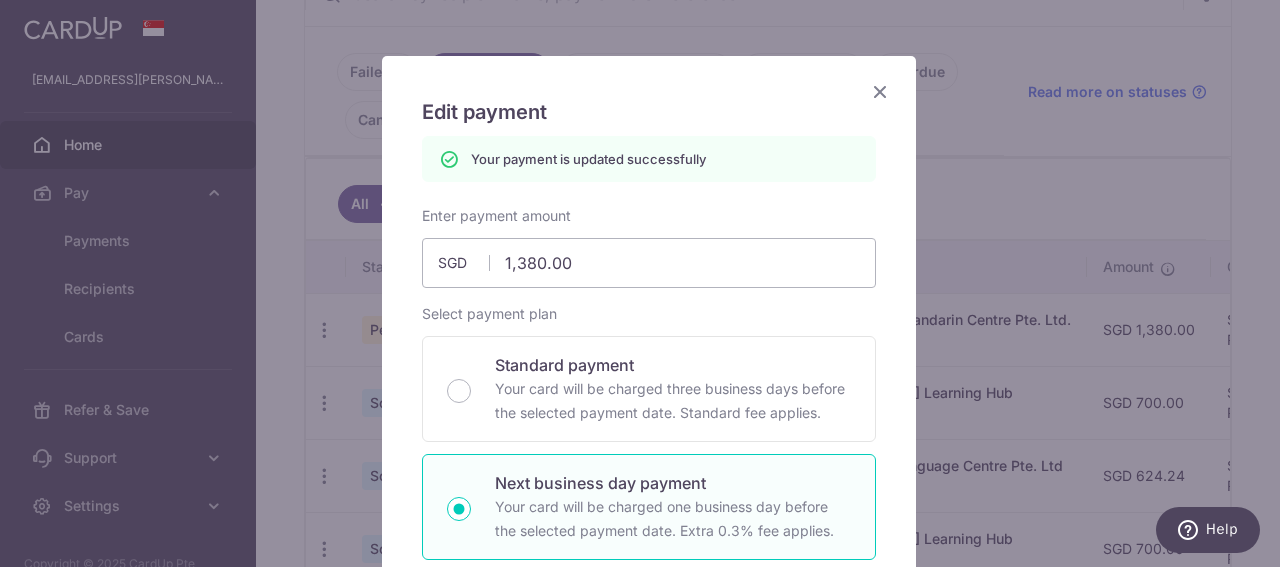 scroll, scrollTop: 87, scrollLeft: 0, axis: vertical 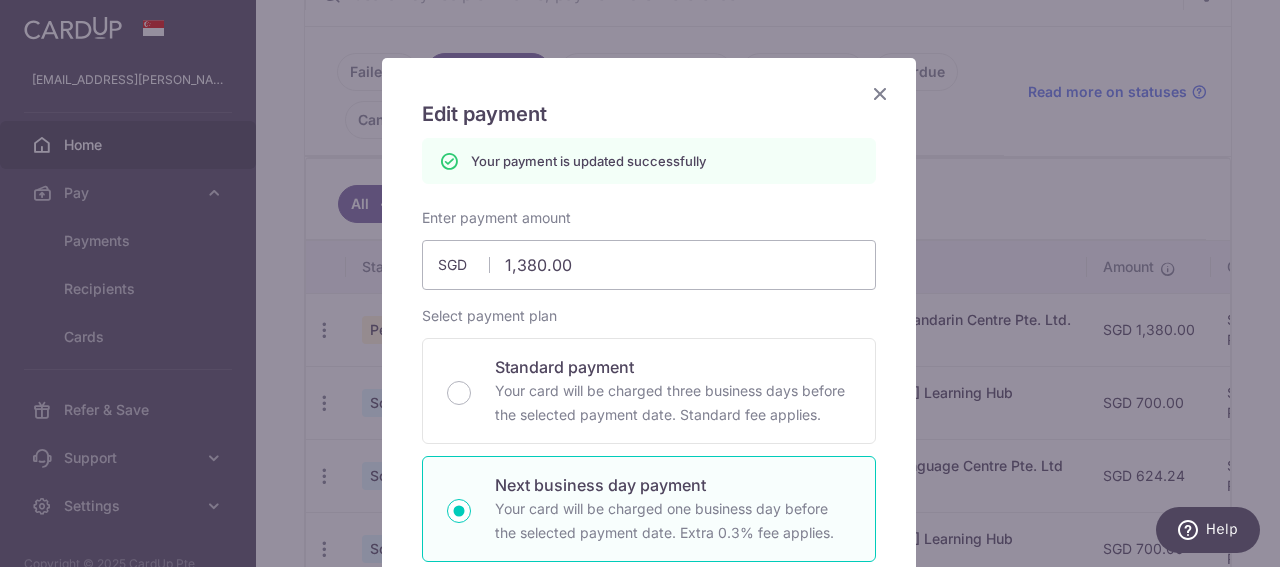 click at bounding box center (880, 93) 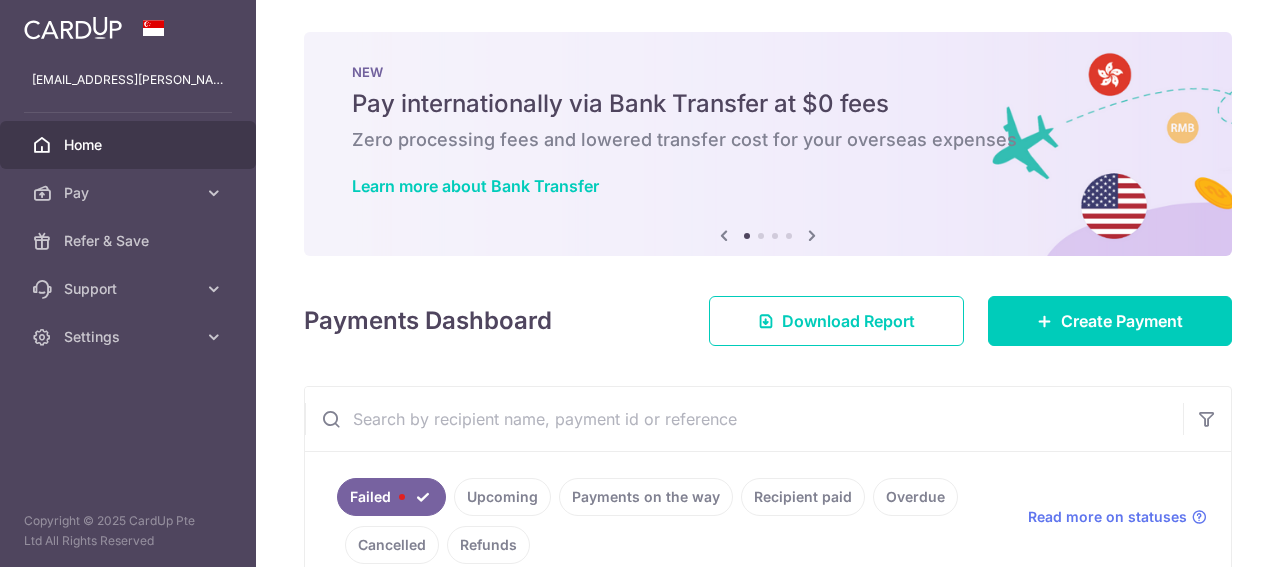 scroll, scrollTop: 0, scrollLeft: 0, axis: both 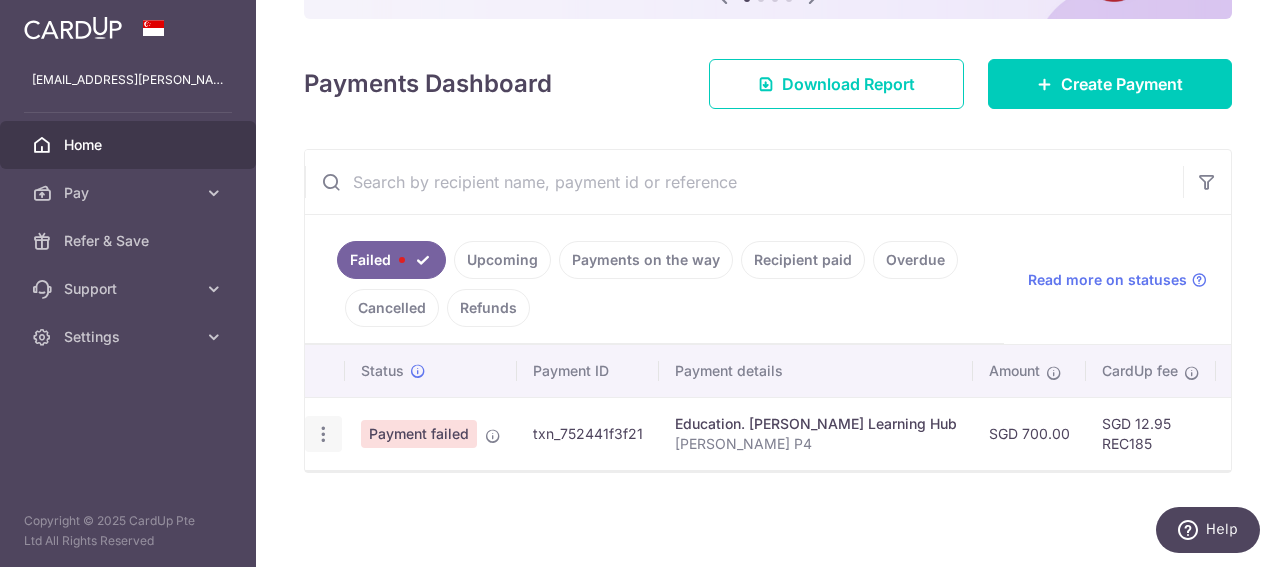 click at bounding box center [323, 434] 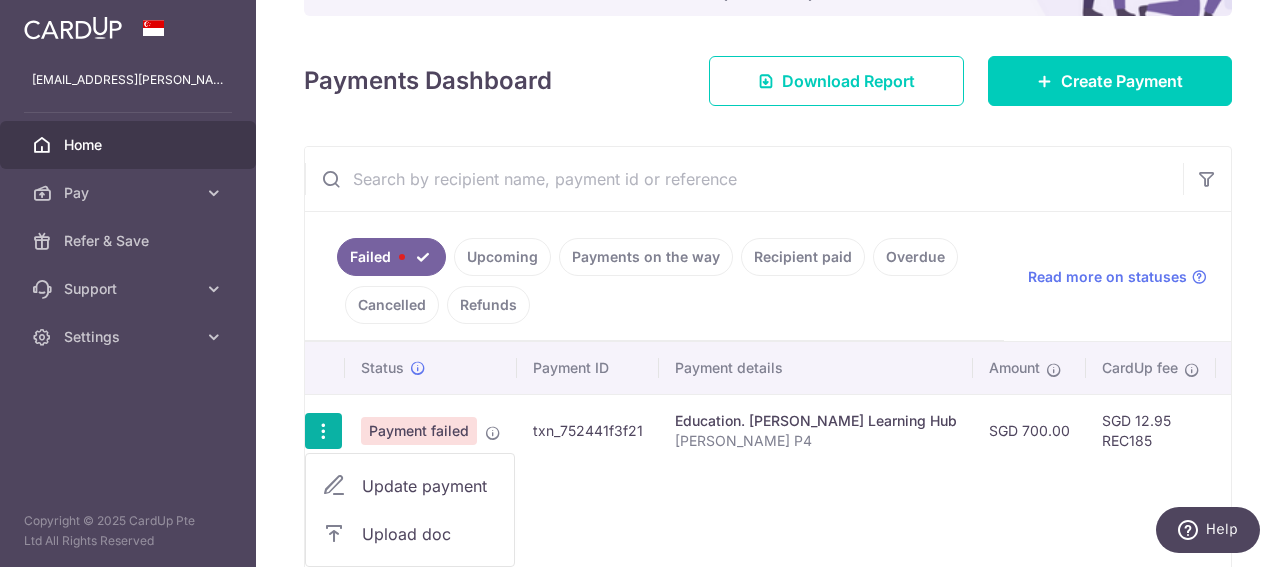 click on "Update payment" at bounding box center (430, 486) 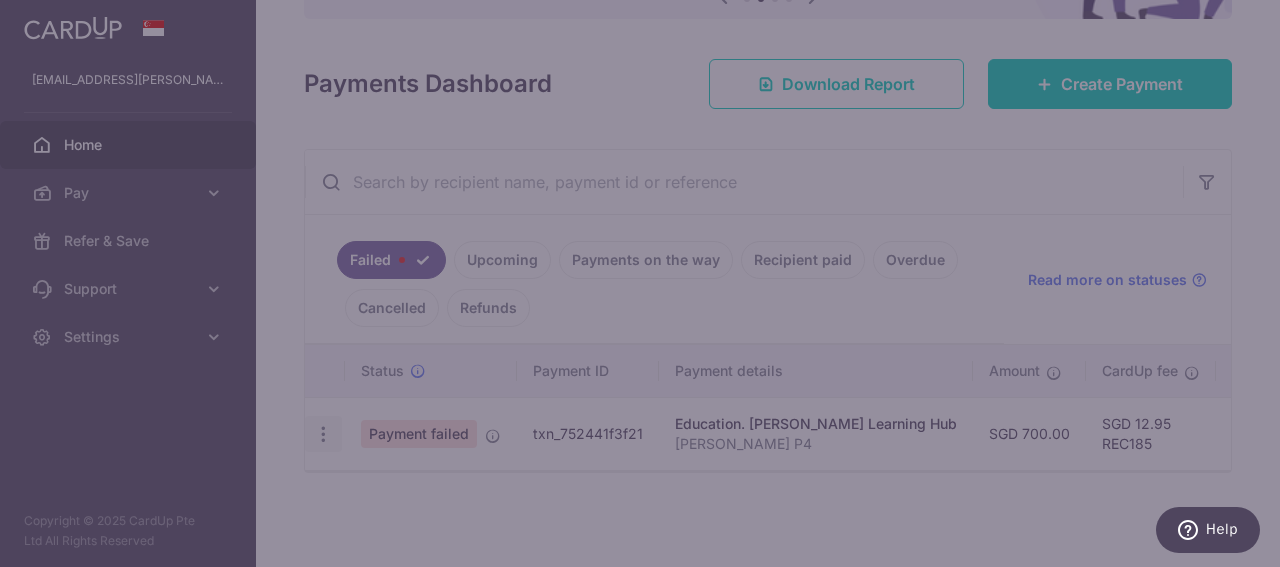 type on "700.00" 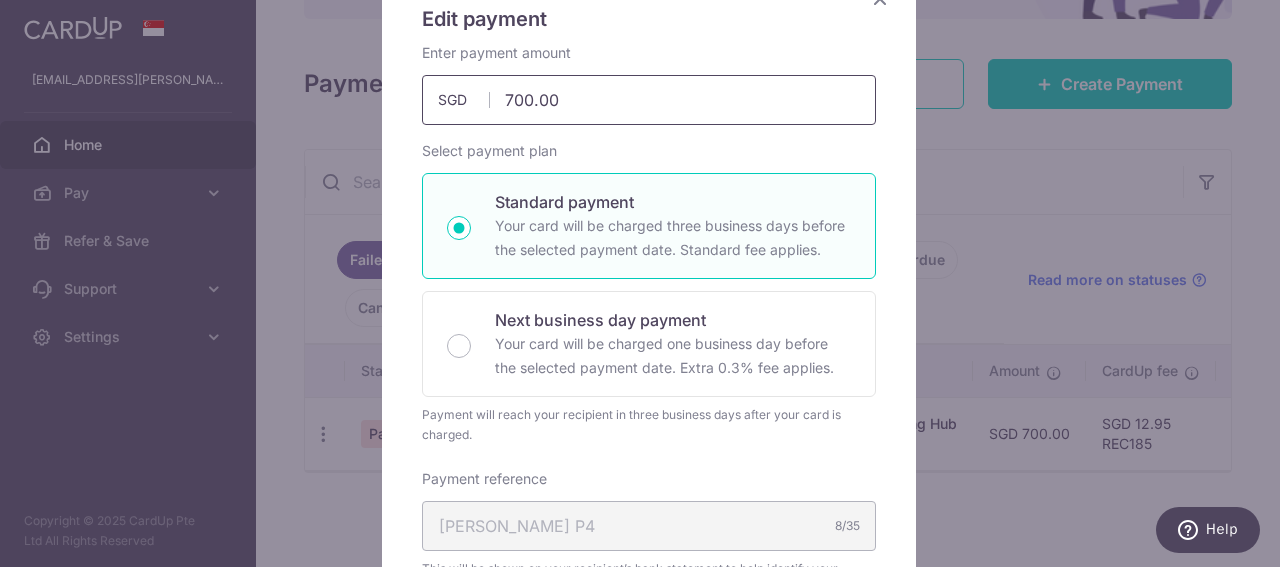 scroll, scrollTop: 0, scrollLeft: 0, axis: both 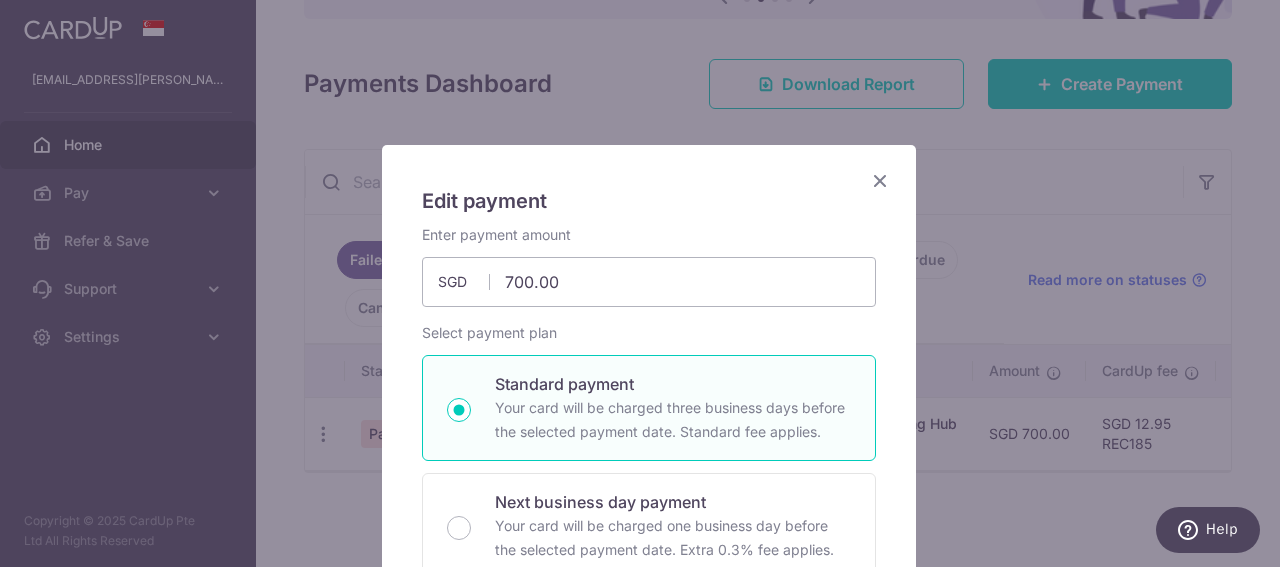 click at bounding box center (880, 180) 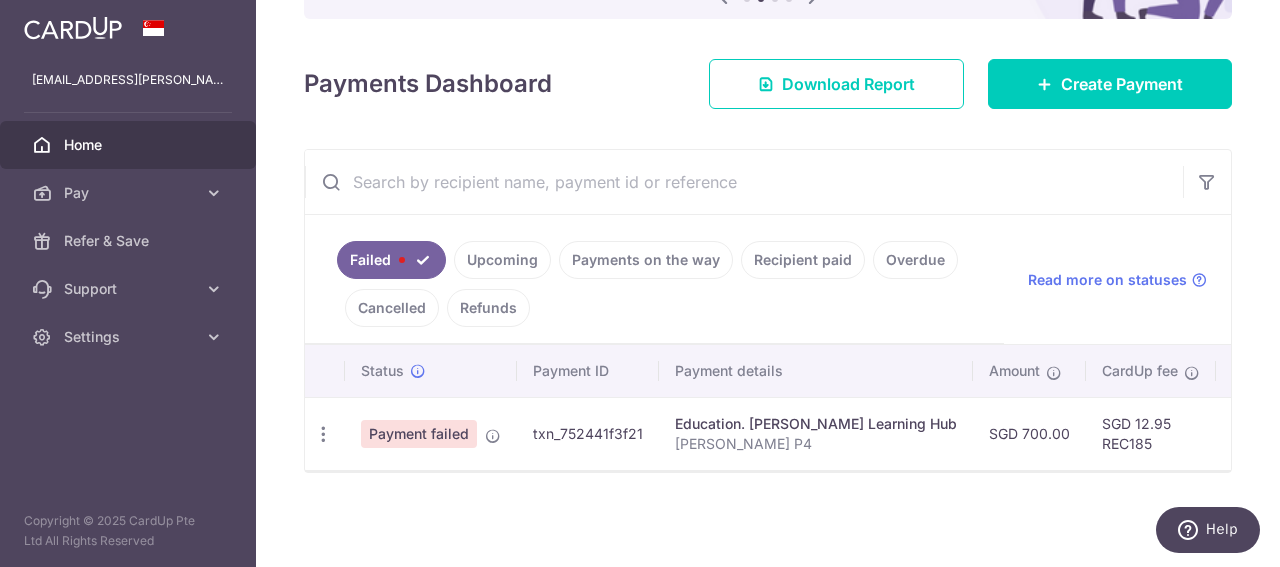 scroll, scrollTop: 0, scrollLeft: 0, axis: both 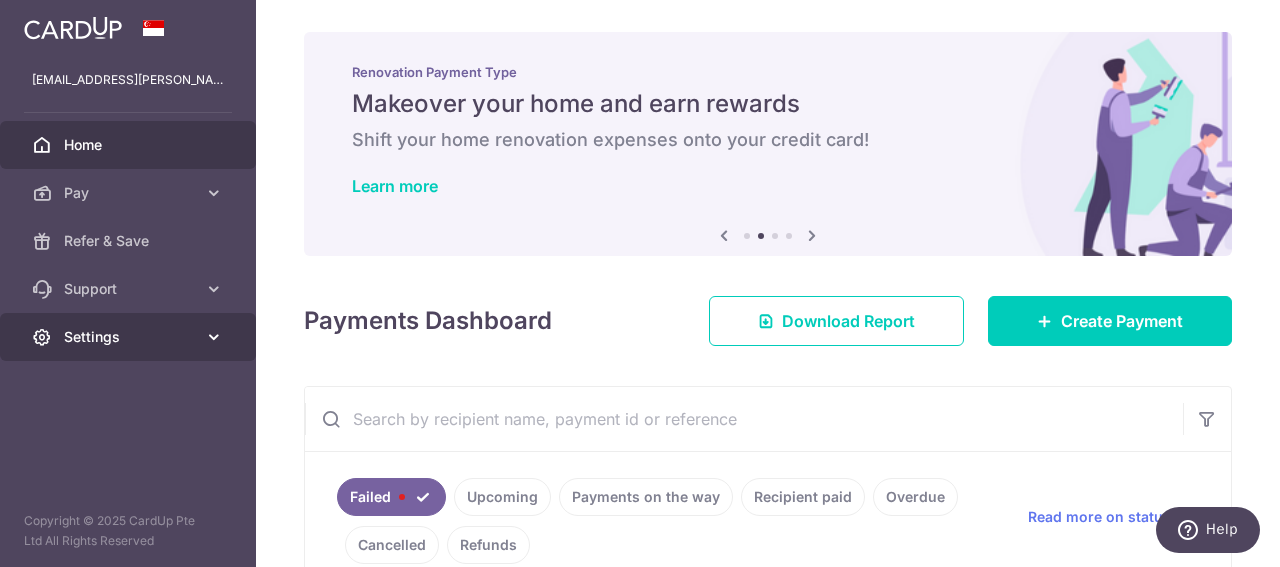 click on "Settings" at bounding box center (128, 337) 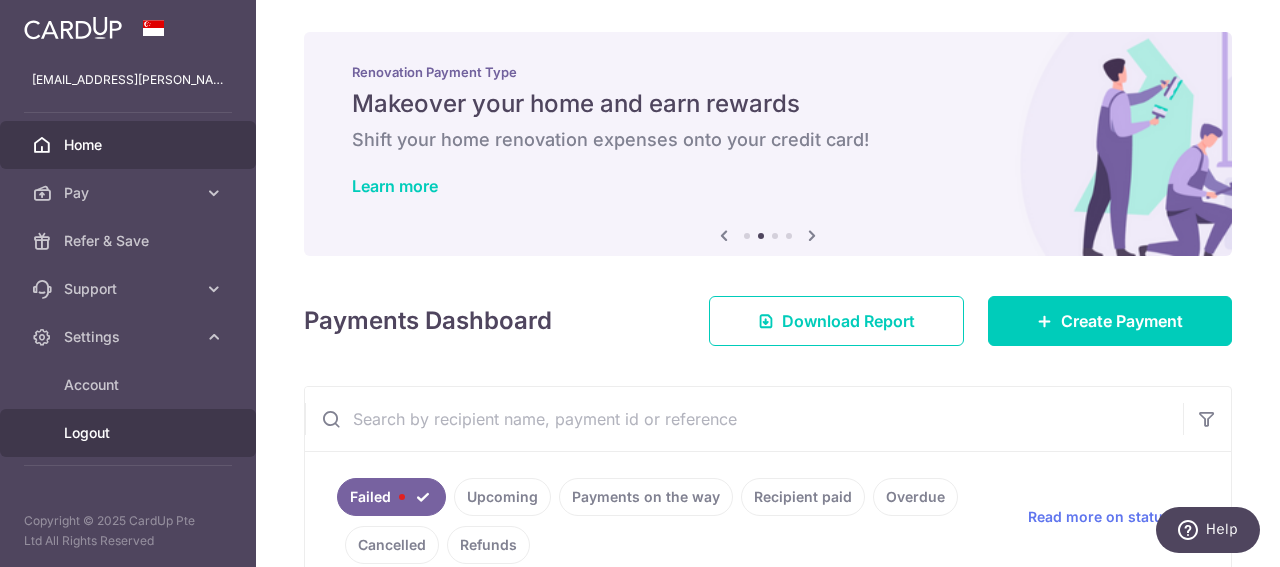 click on "Logout" at bounding box center (130, 433) 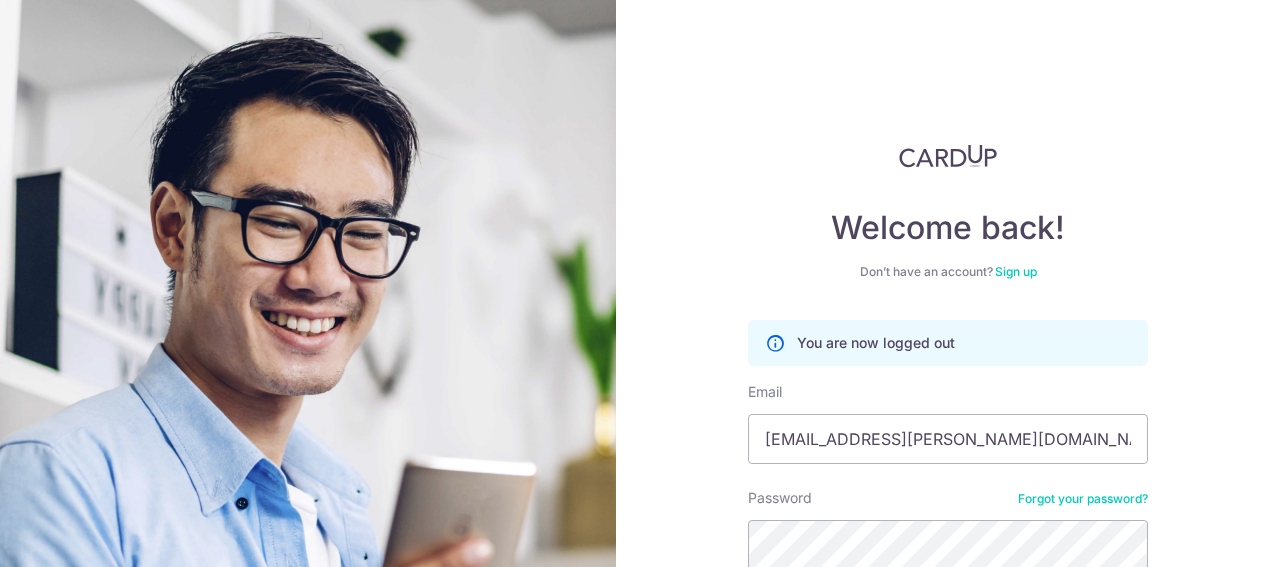 scroll, scrollTop: 0, scrollLeft: 0, axis: both 